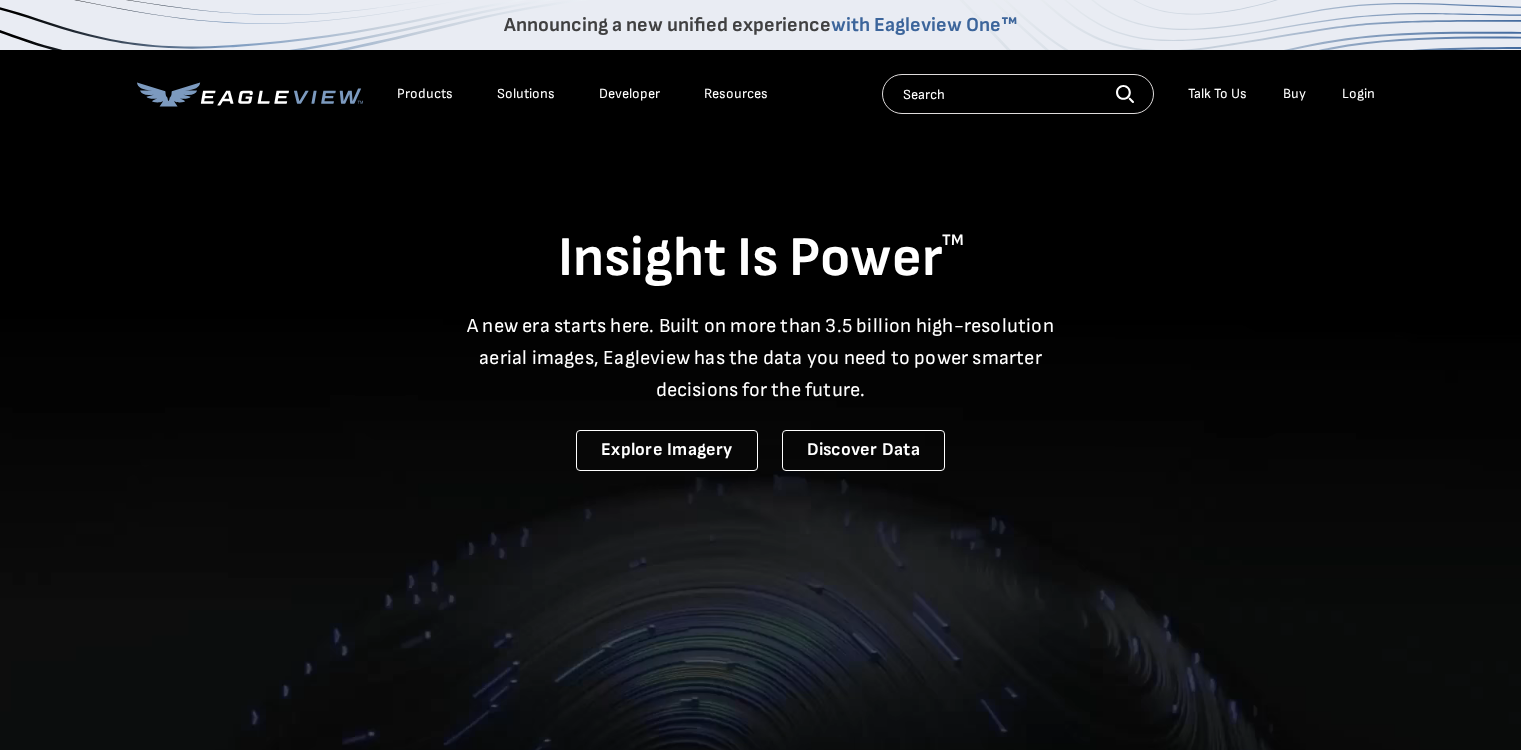 scroll, scrollTop: 0, scrollLeft: 0, axis: both 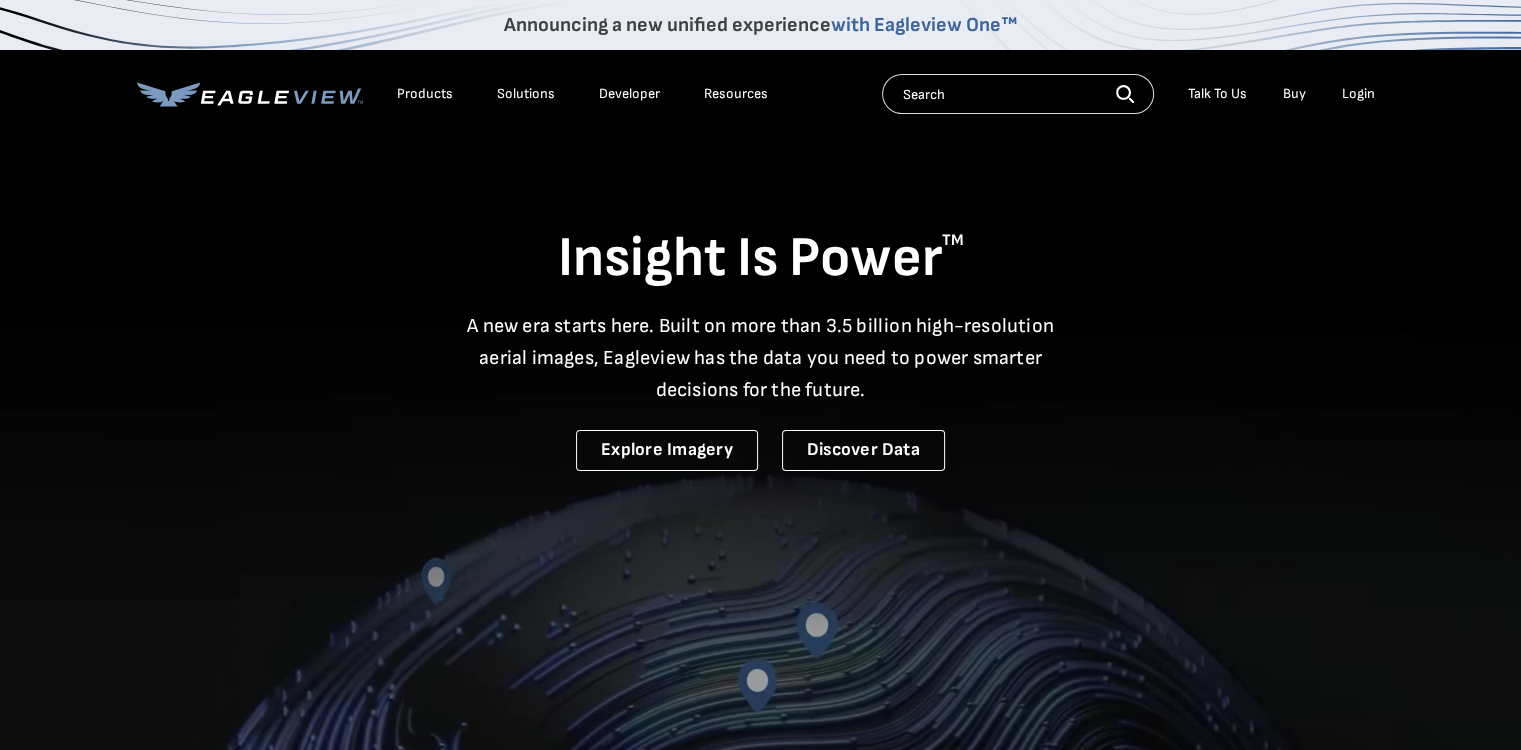 click on "Login" at bounding box center (1358, 94) 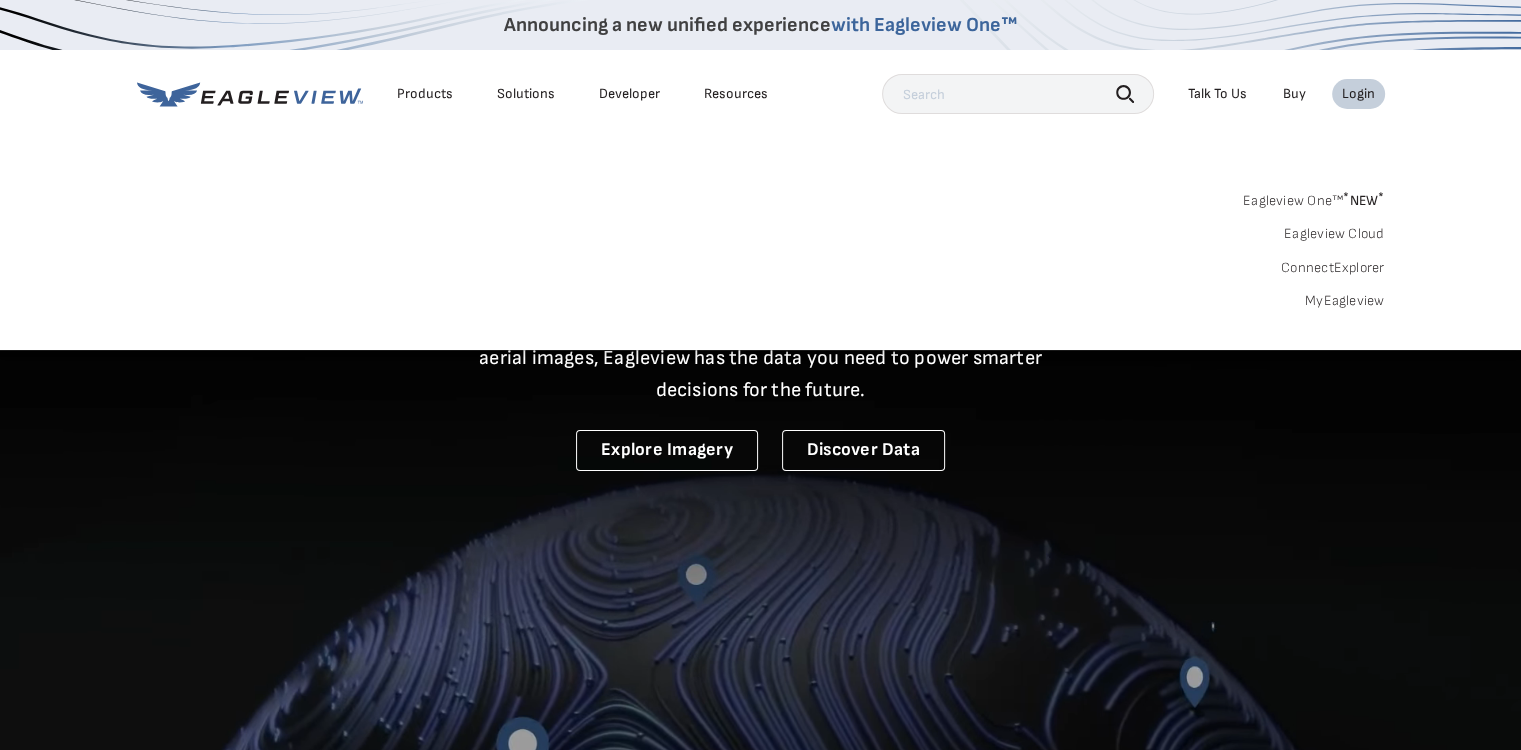 click on "Login" at bounding box center (1358, 94) 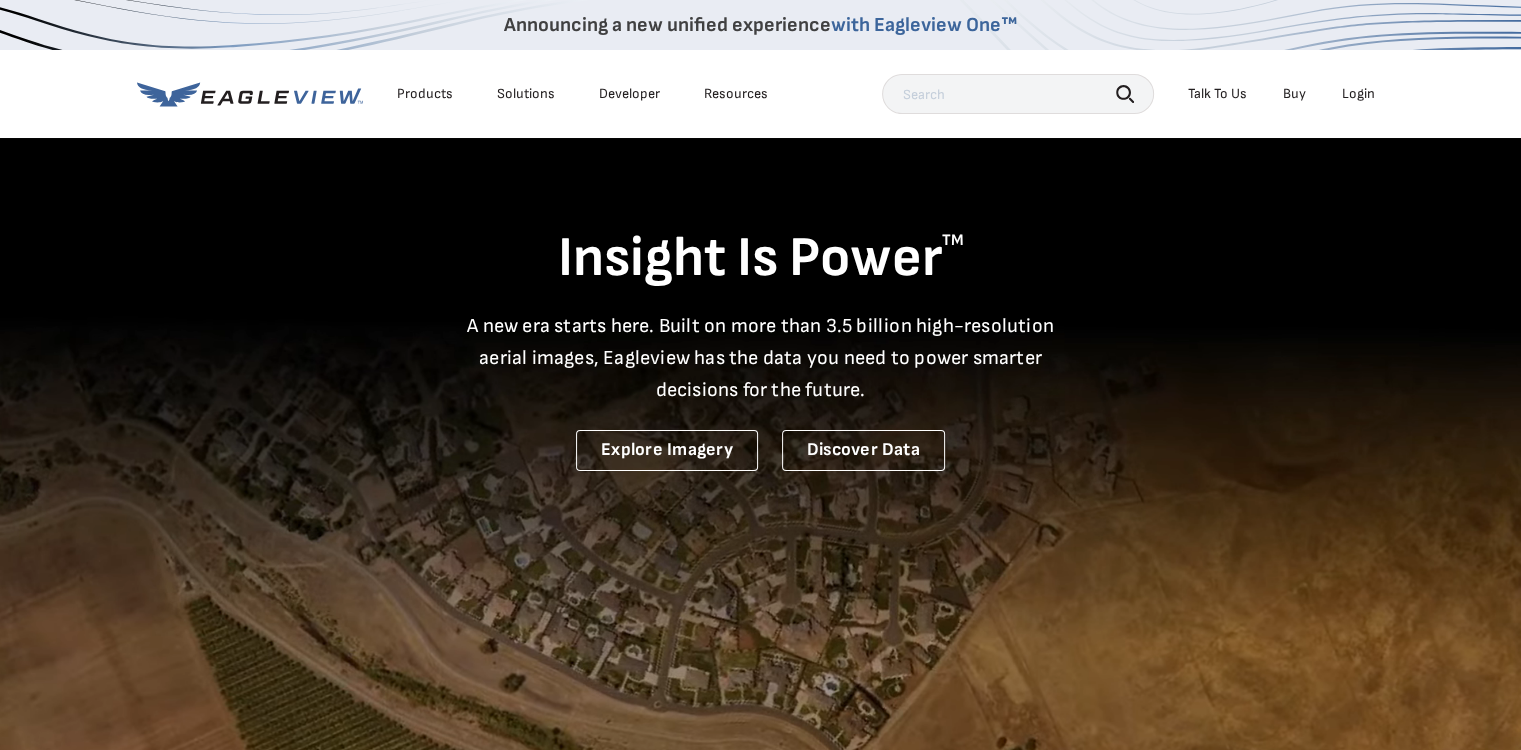 click on "Login" at bounding box center [1358, 94] 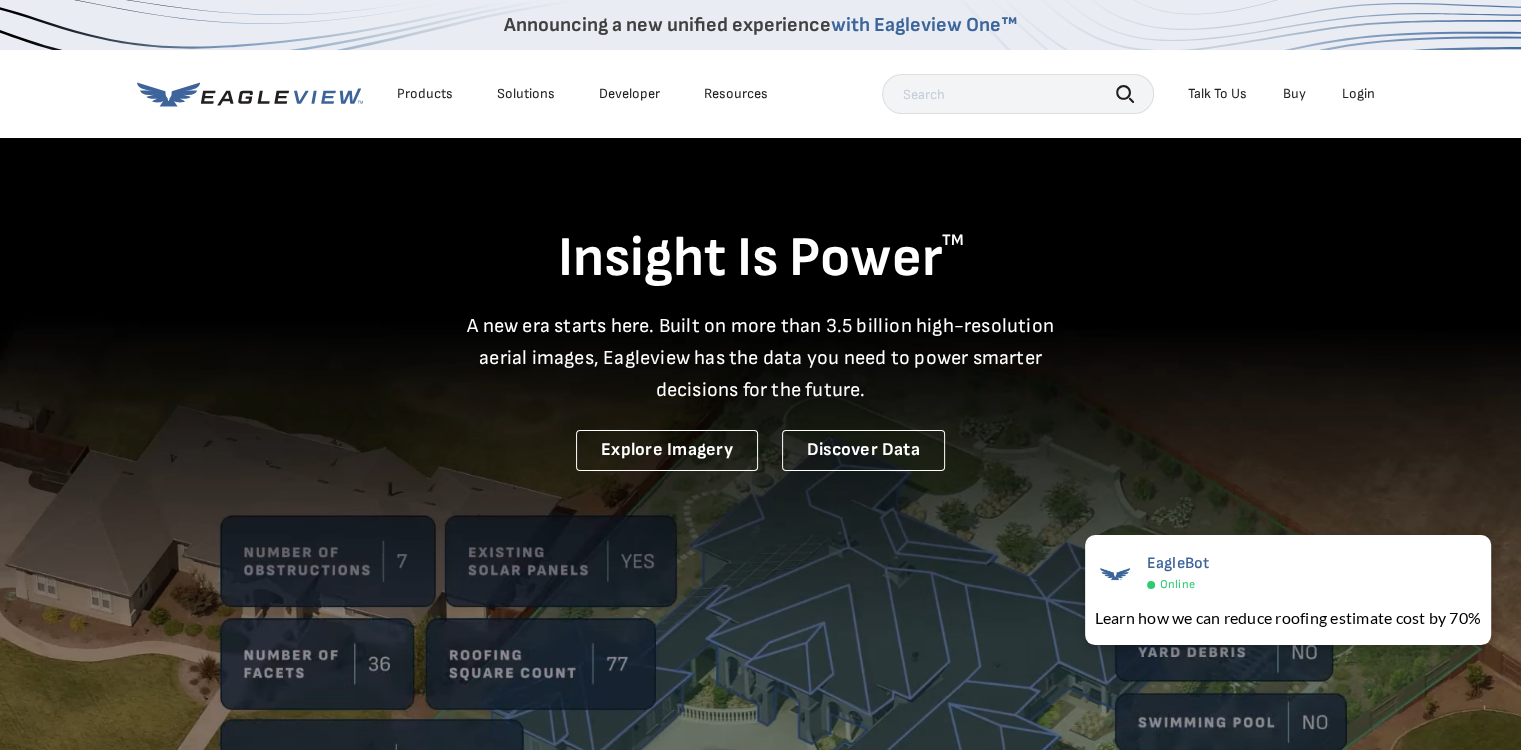 click on "Buy" at bounding box center (1294, 94) 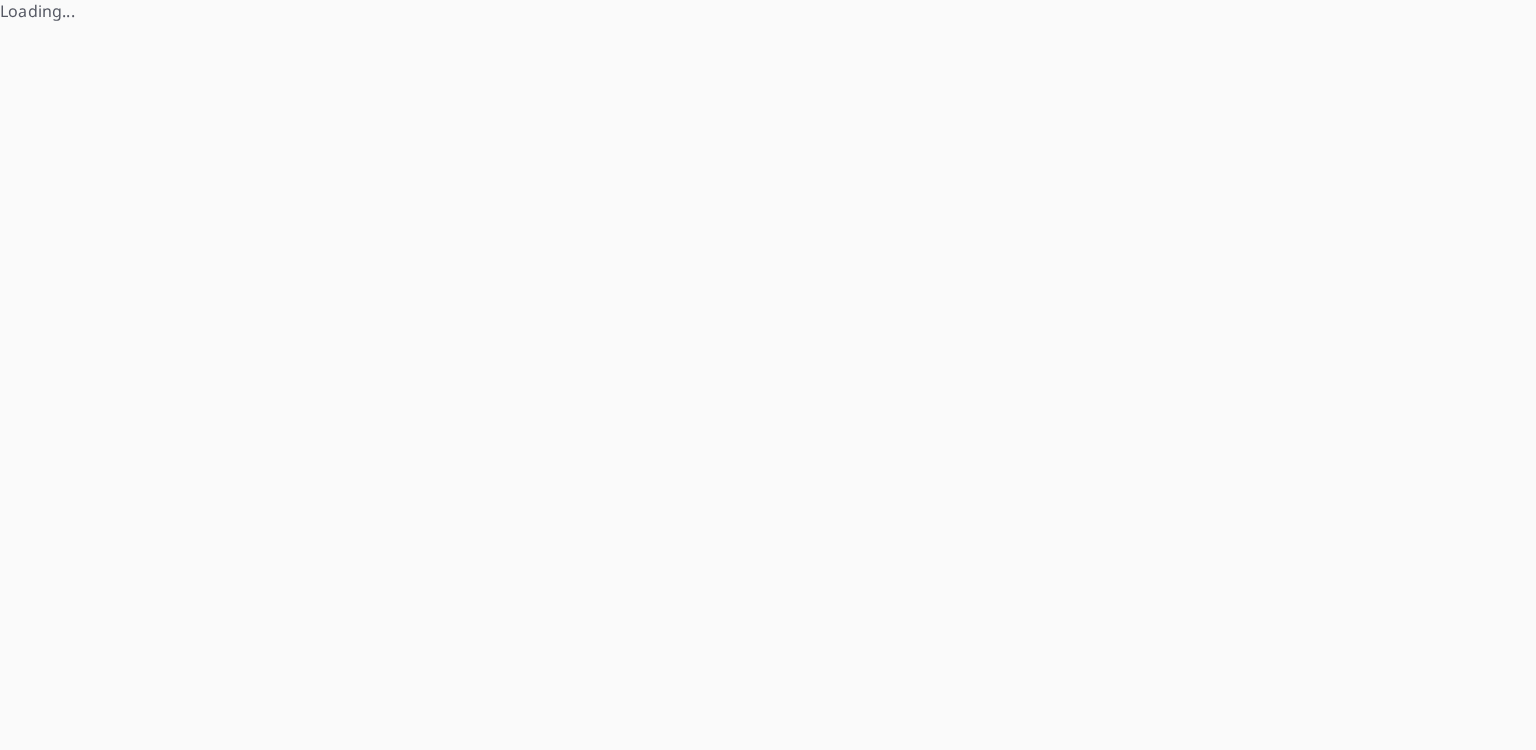 scroll, scrollTop: 0, scrollLeft: 0, axis: both 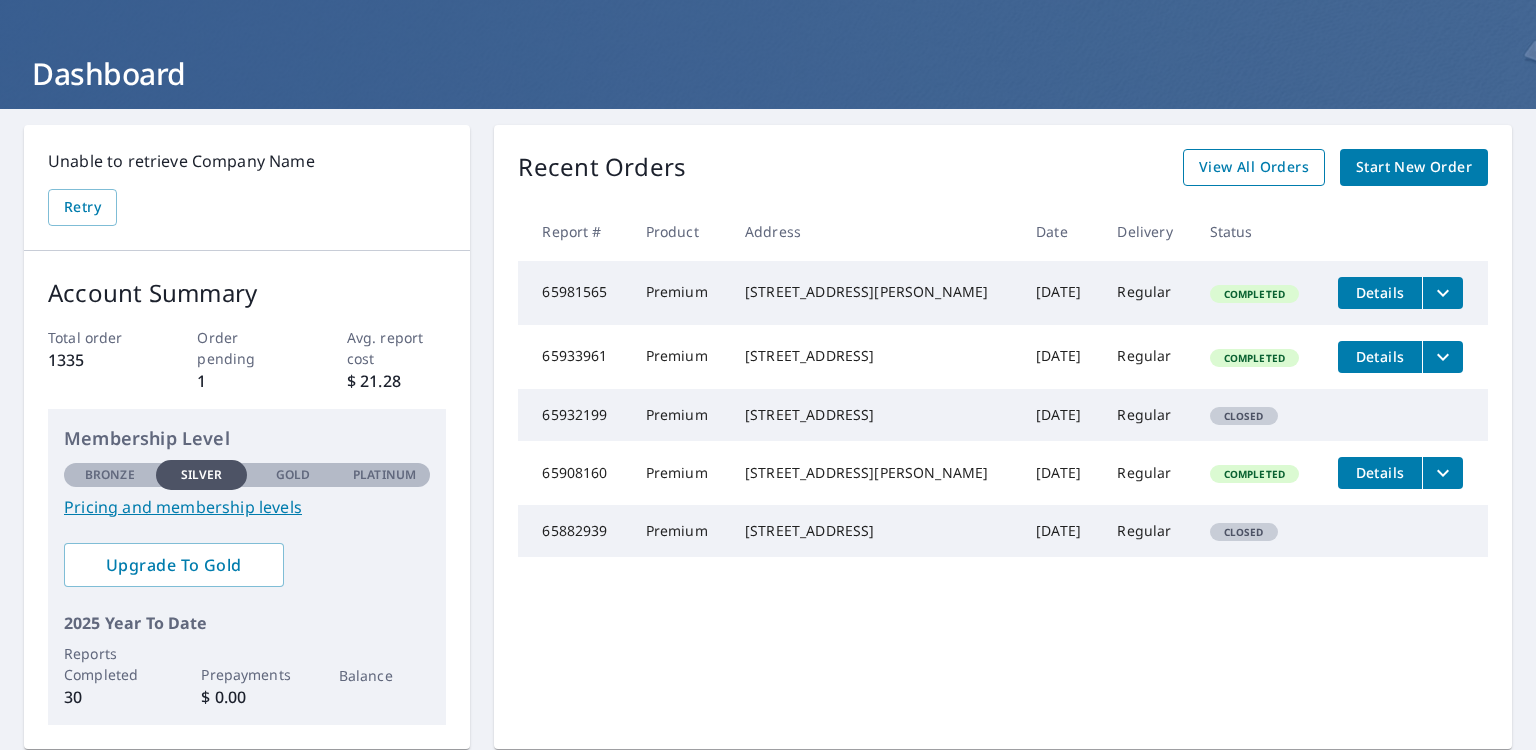 click on "View All Orders" at bounding box center (1254, 167) 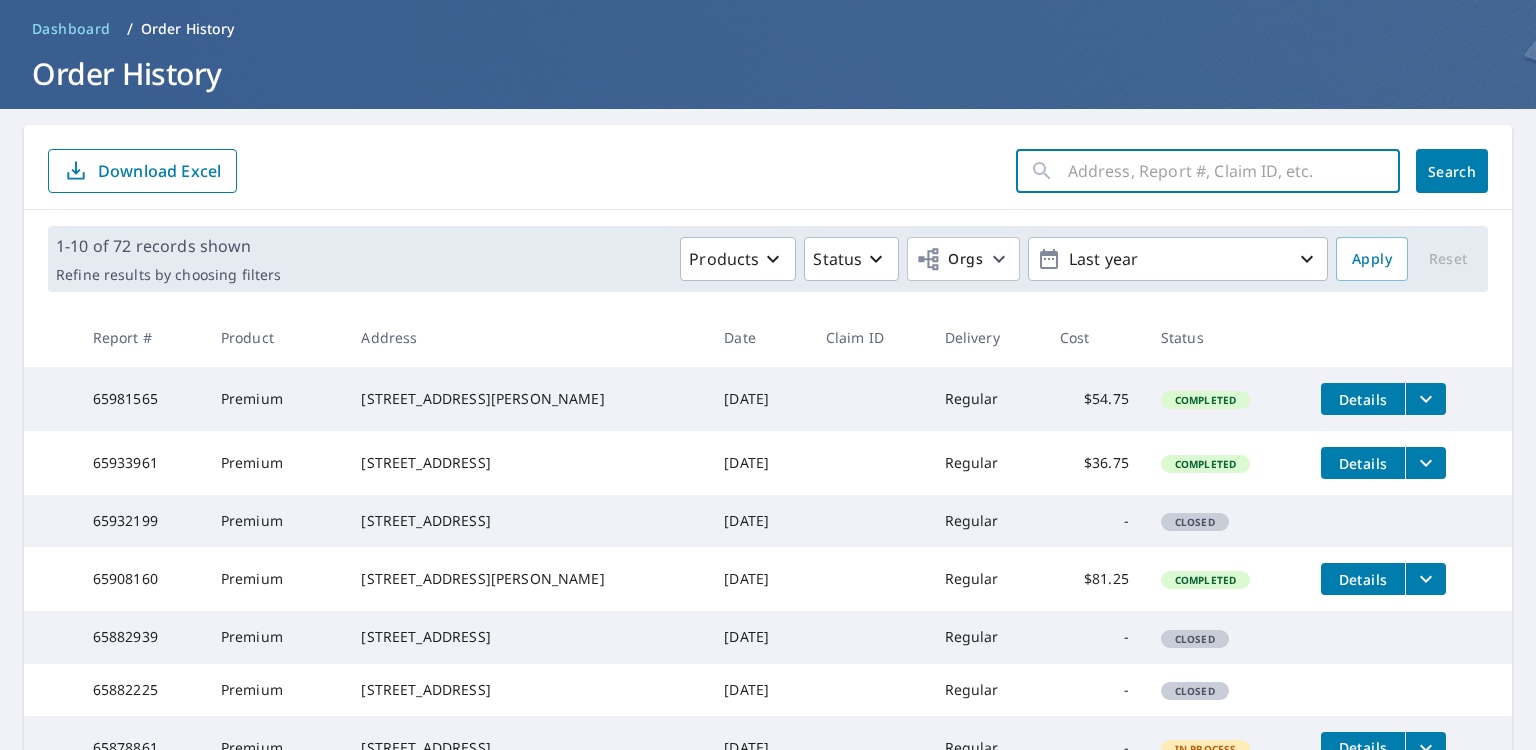click at bounding box center (1234, 171) 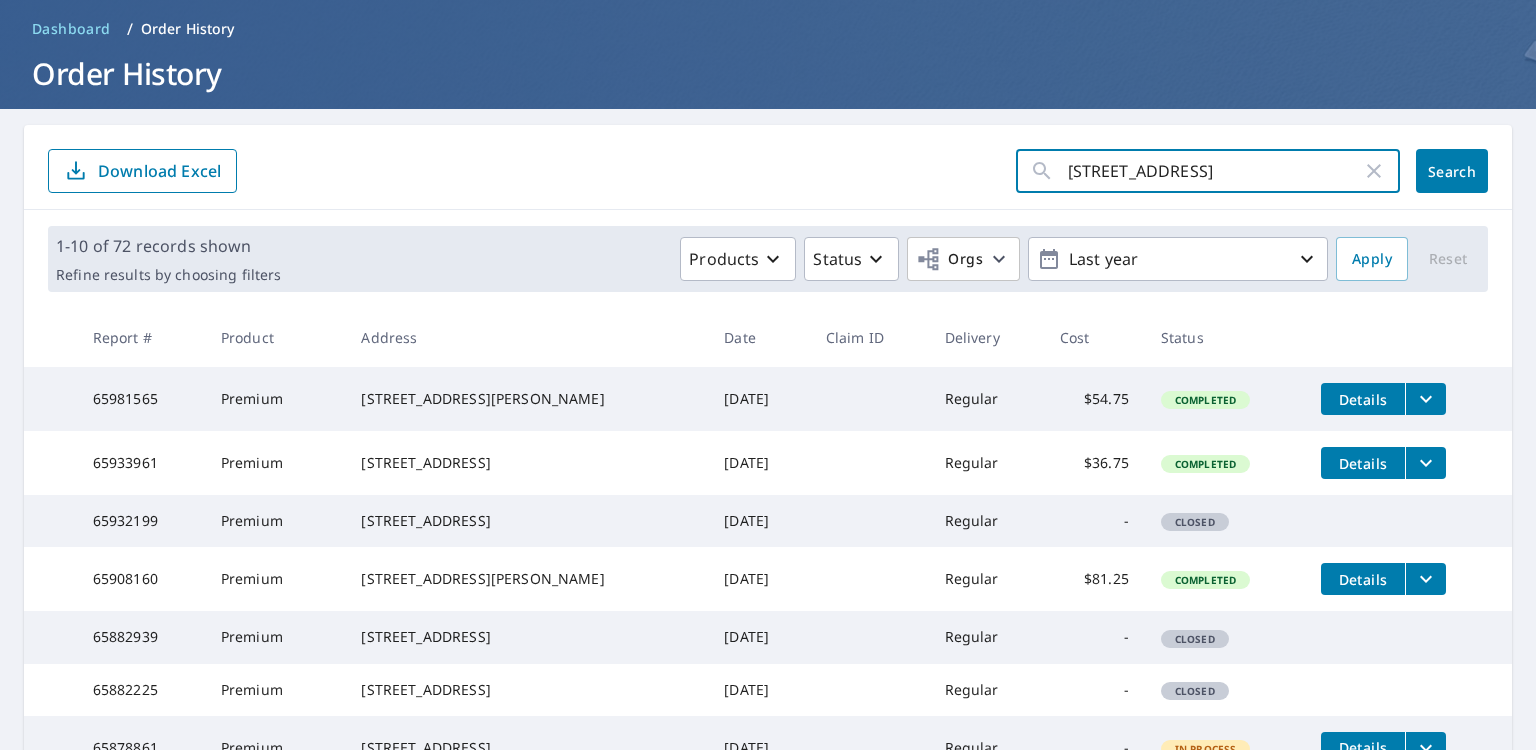scroll, scrollTop: 0, scrollLeft: 34, axis: horizontal 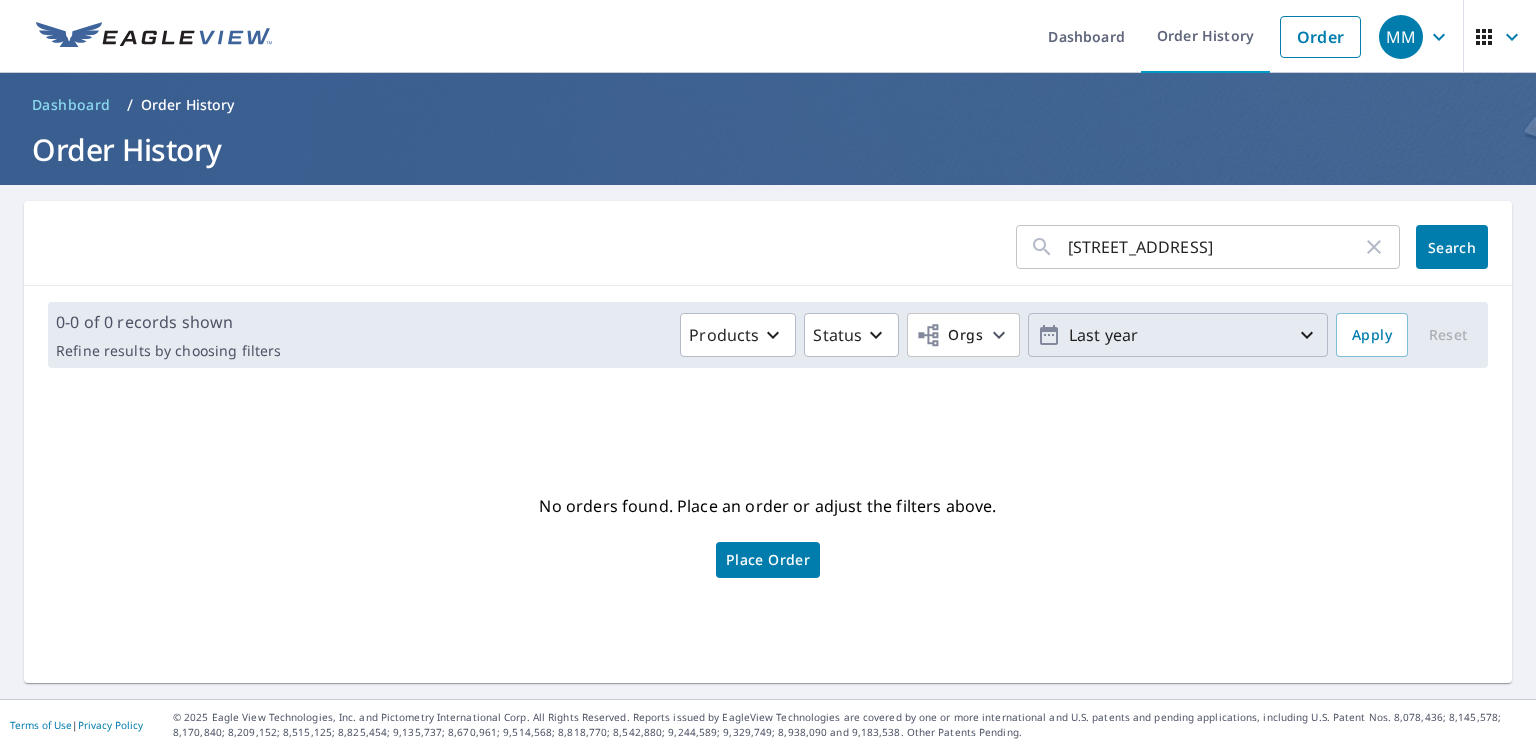 click 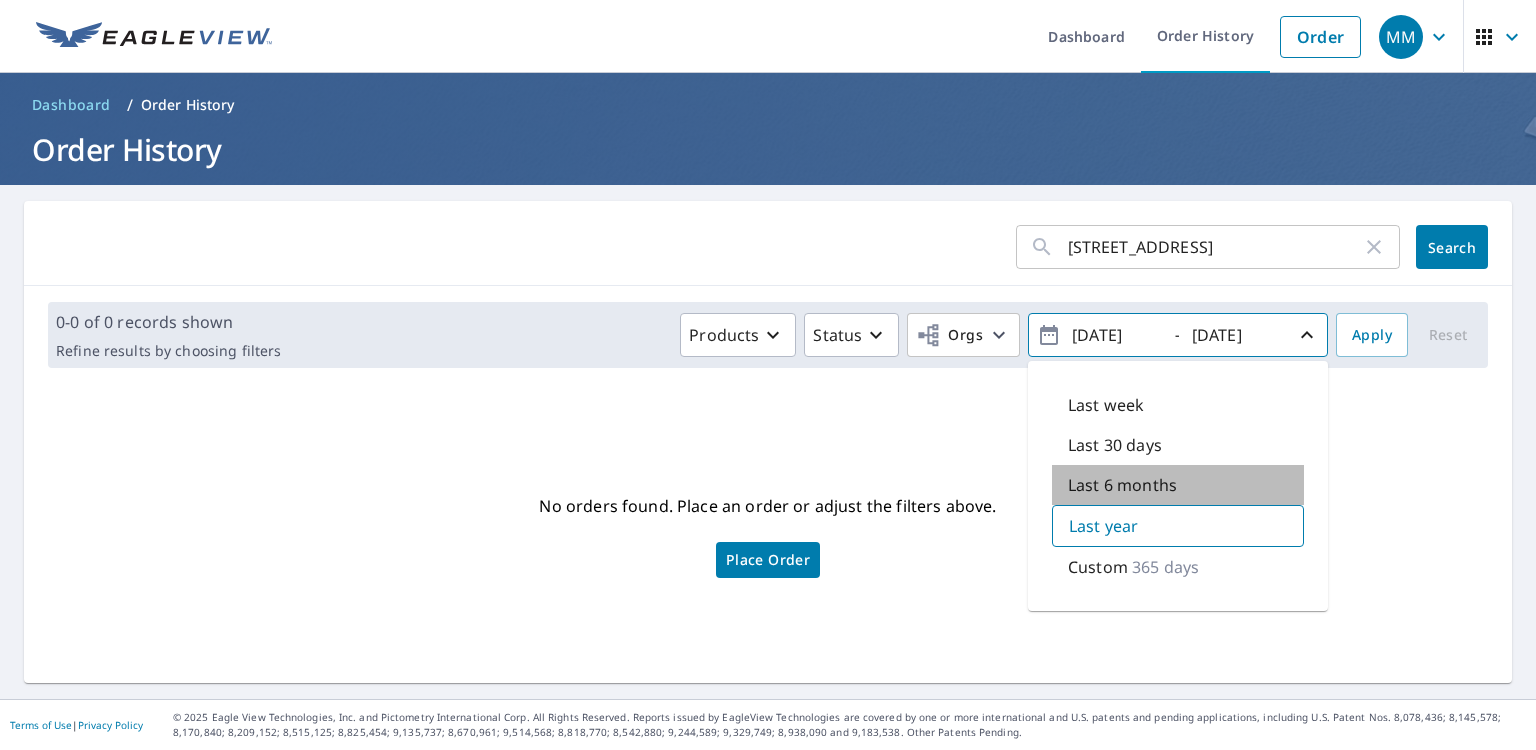 click on "Last 6 months" at bounding box center [1122, 485] 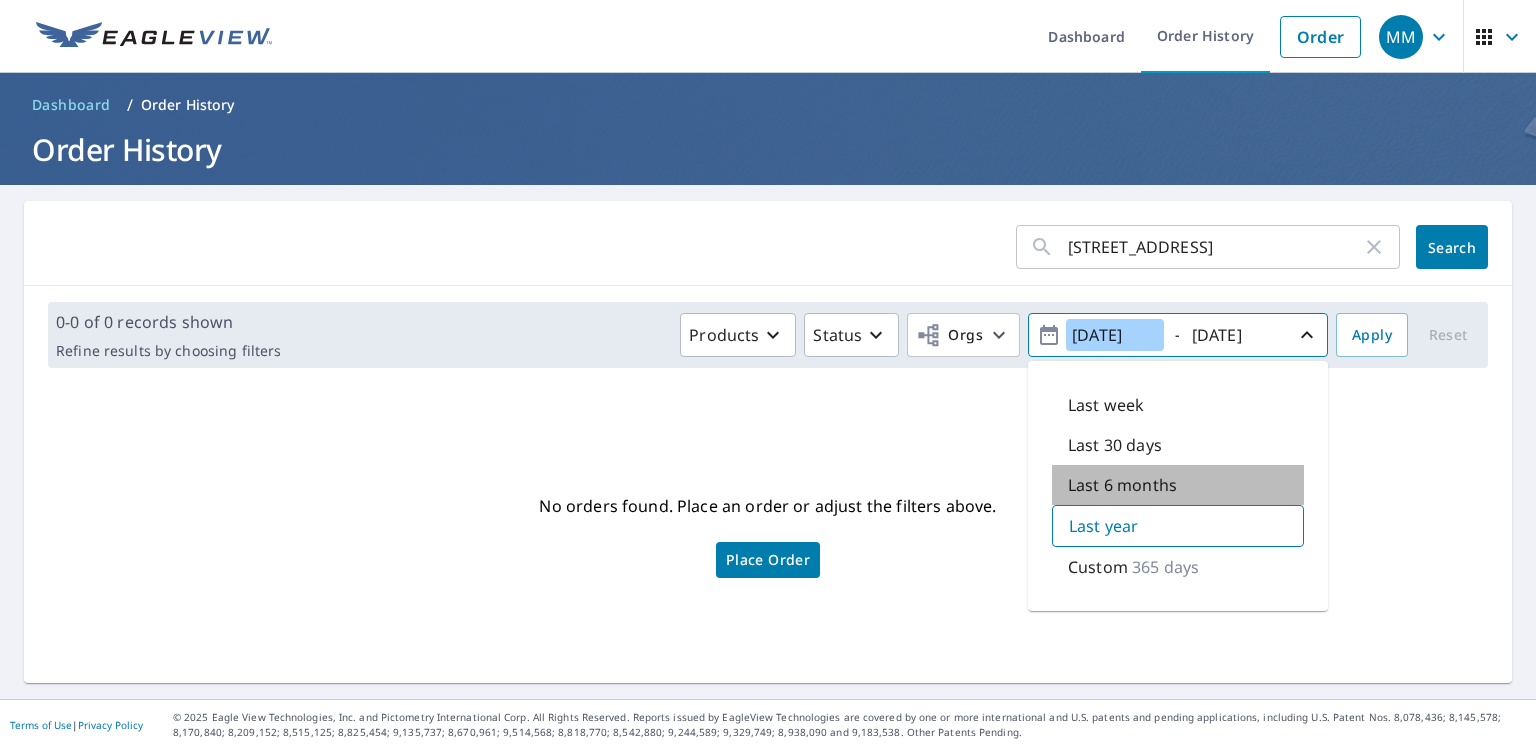 type on "[DATE]" 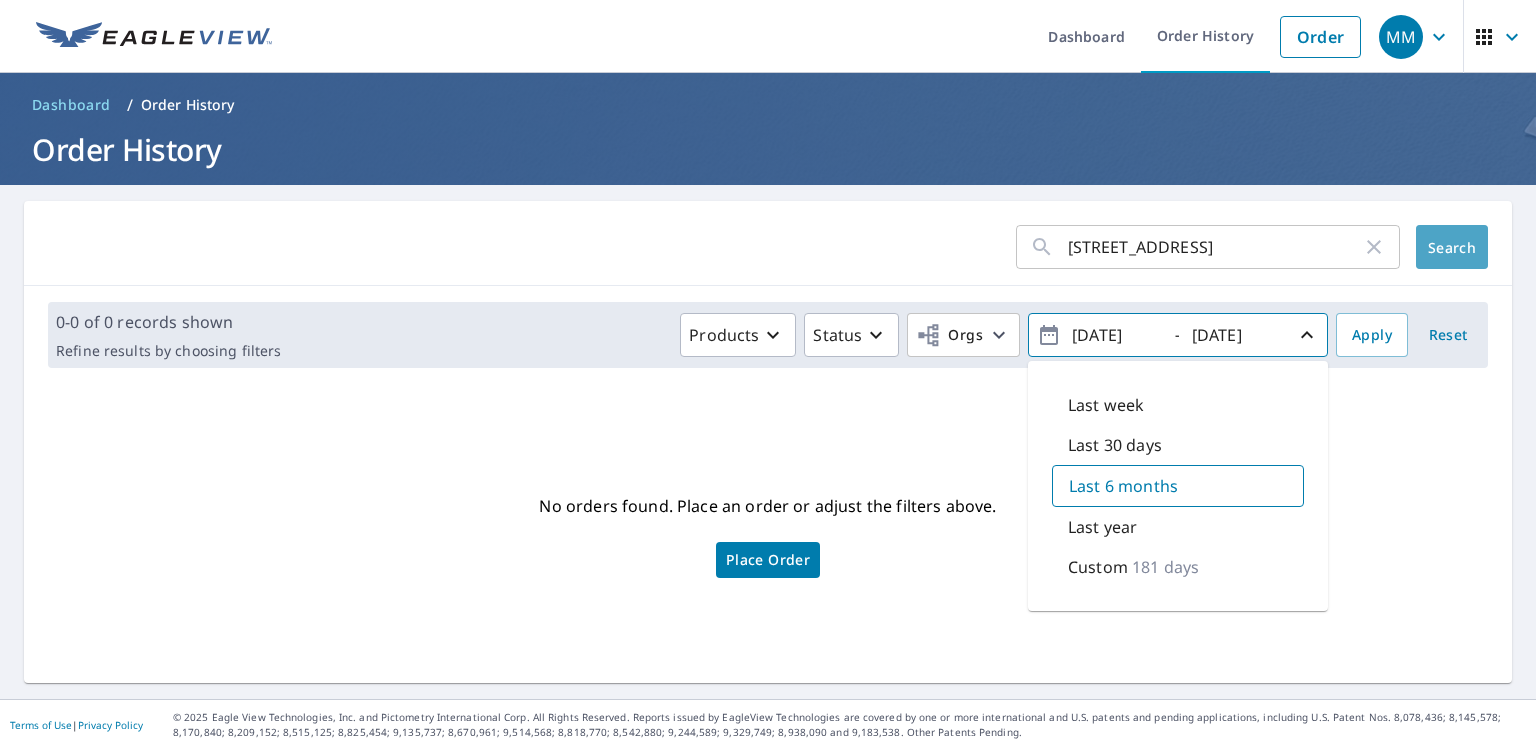 click on "Search" 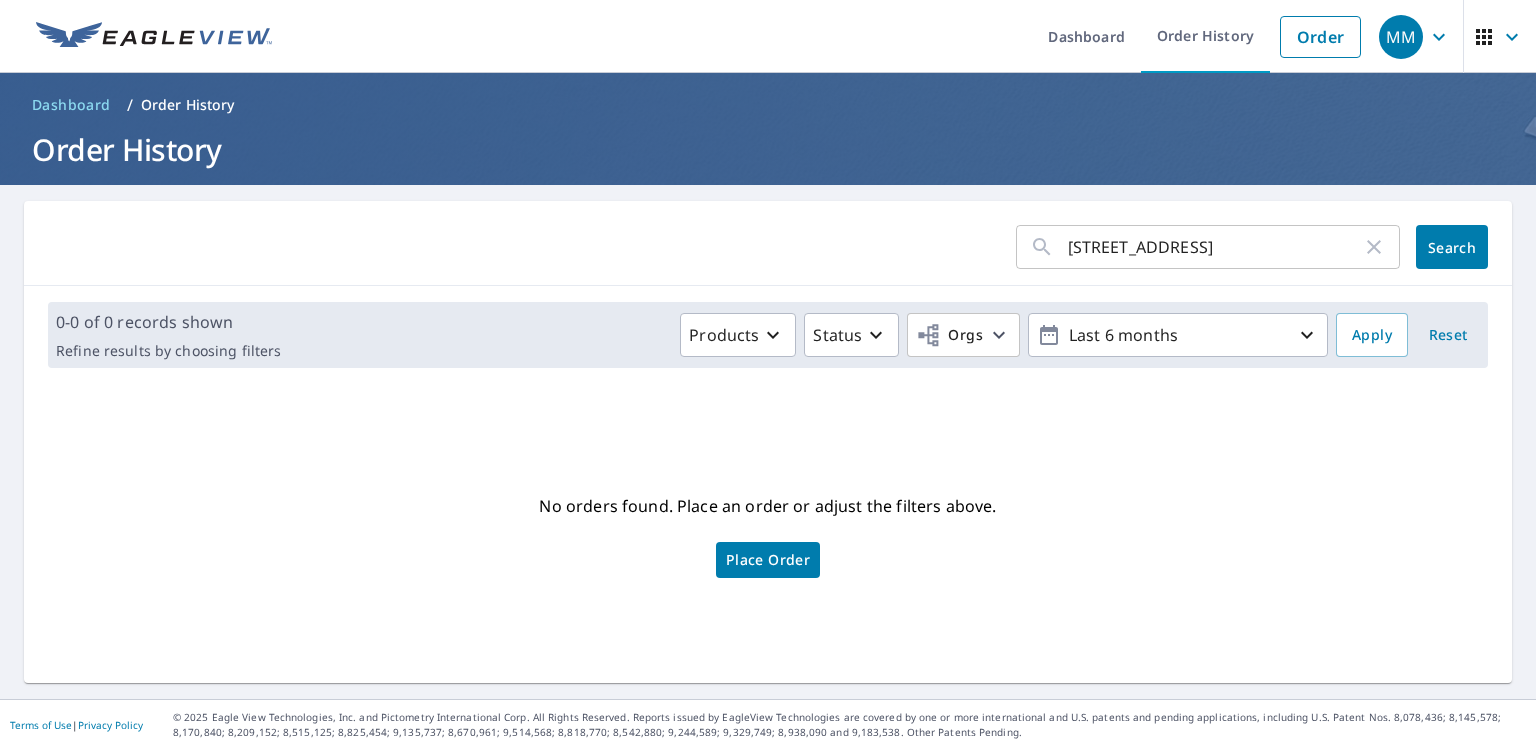 click on "Place Order" at bounding box center (768, 560) 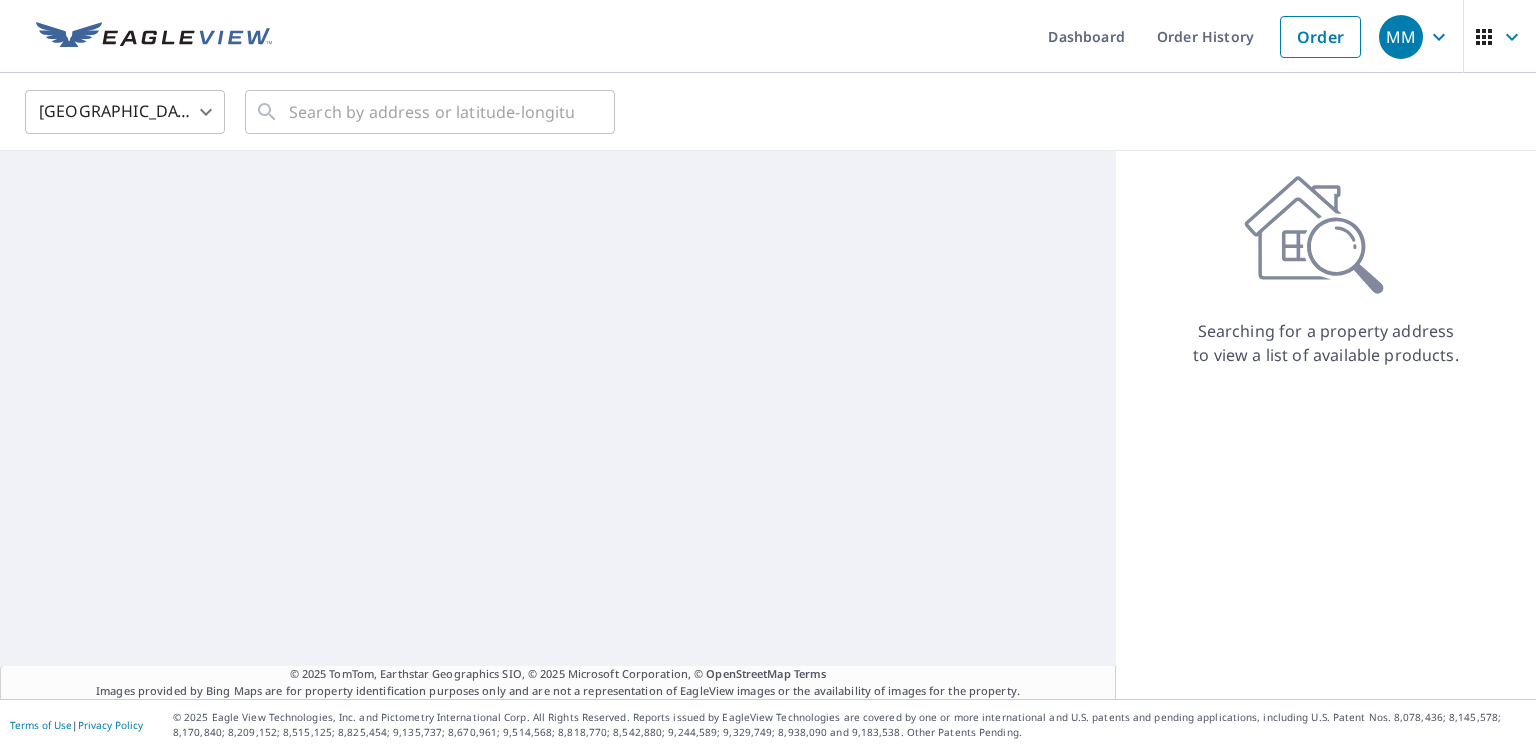 scroll, scrollTop: 0, scrollLeft: 0, axis: both 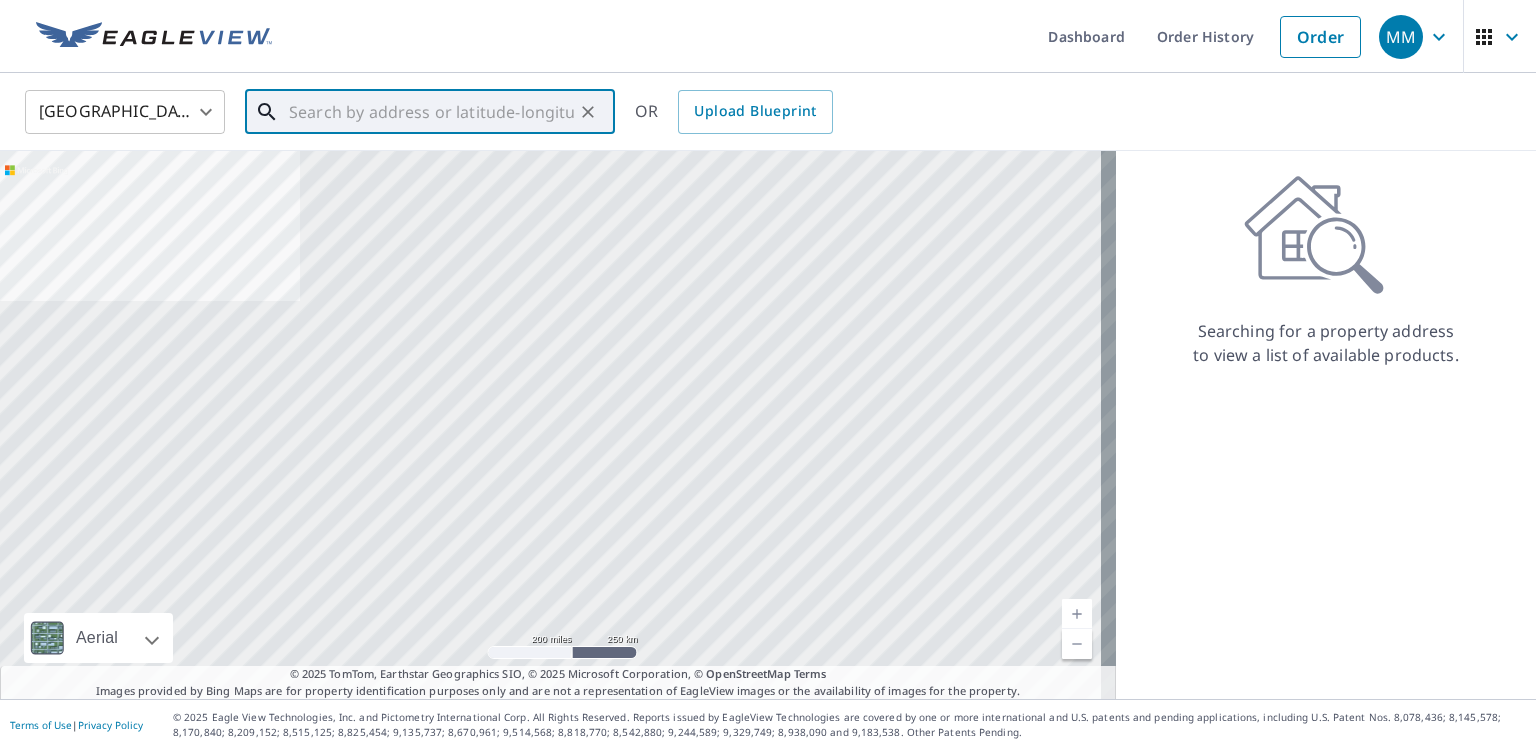 click at bounding box center (431, 112) 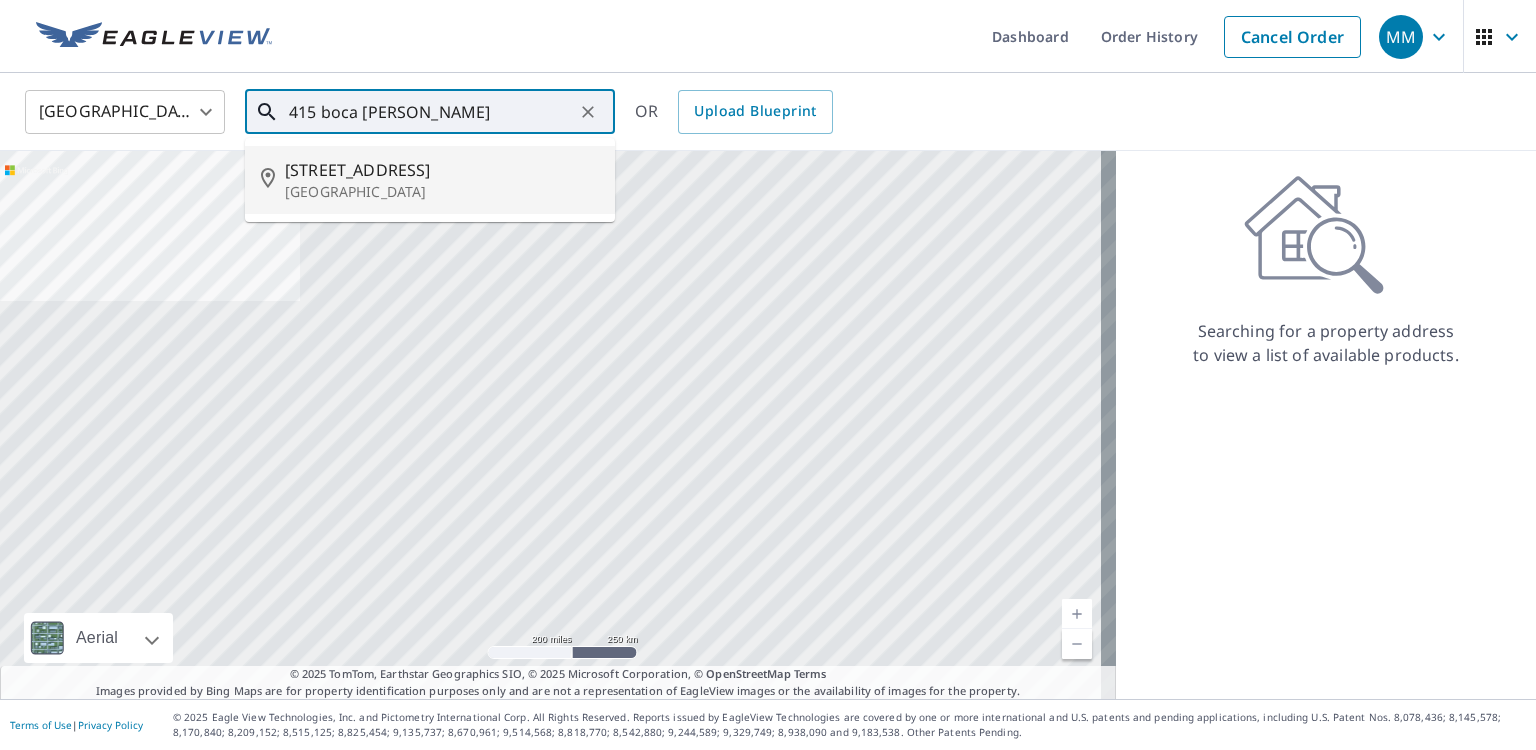 click on "415 Boca Grande Blvd" at bounding box center [442, 170] 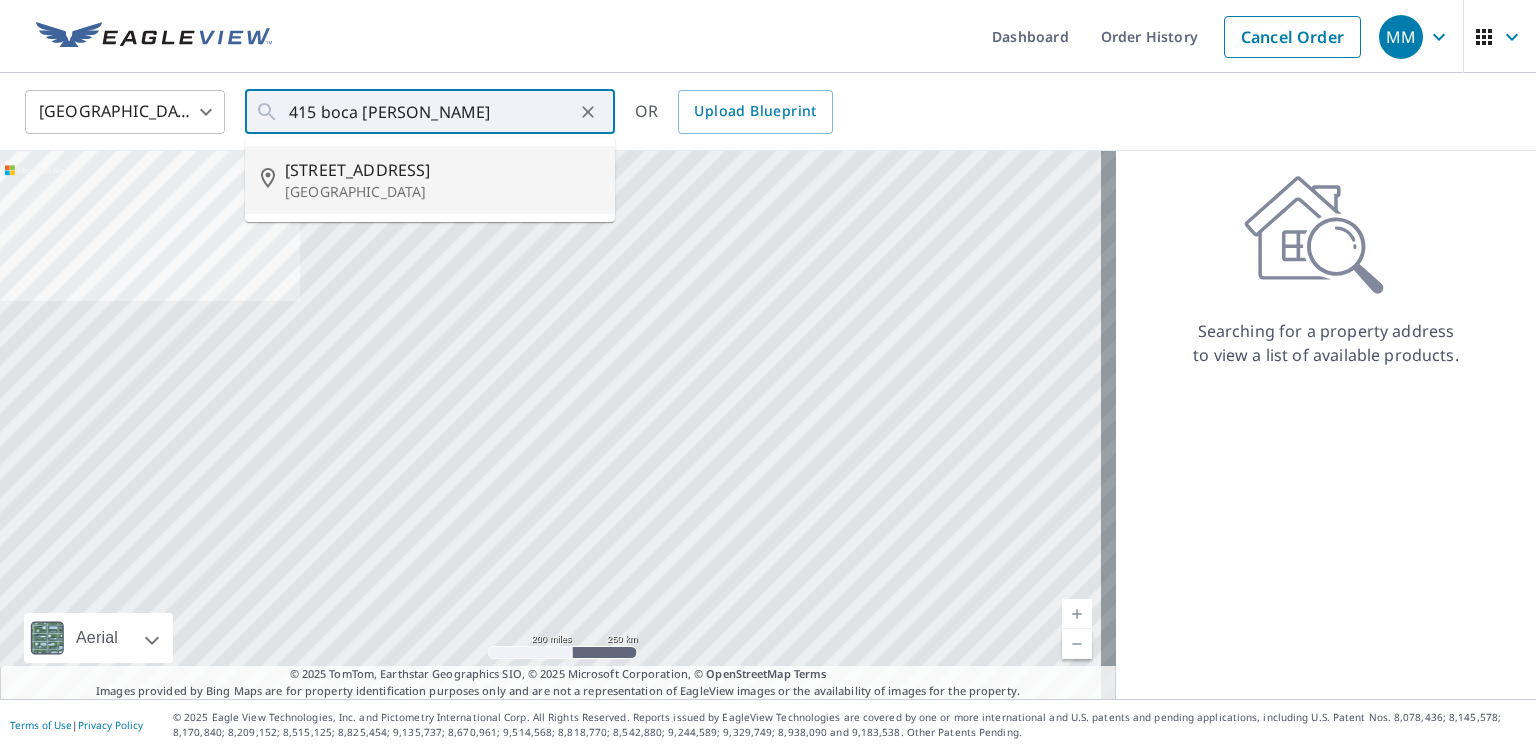 type on "415 Boca Grande Blvd Punta Gorda, FL 33950" 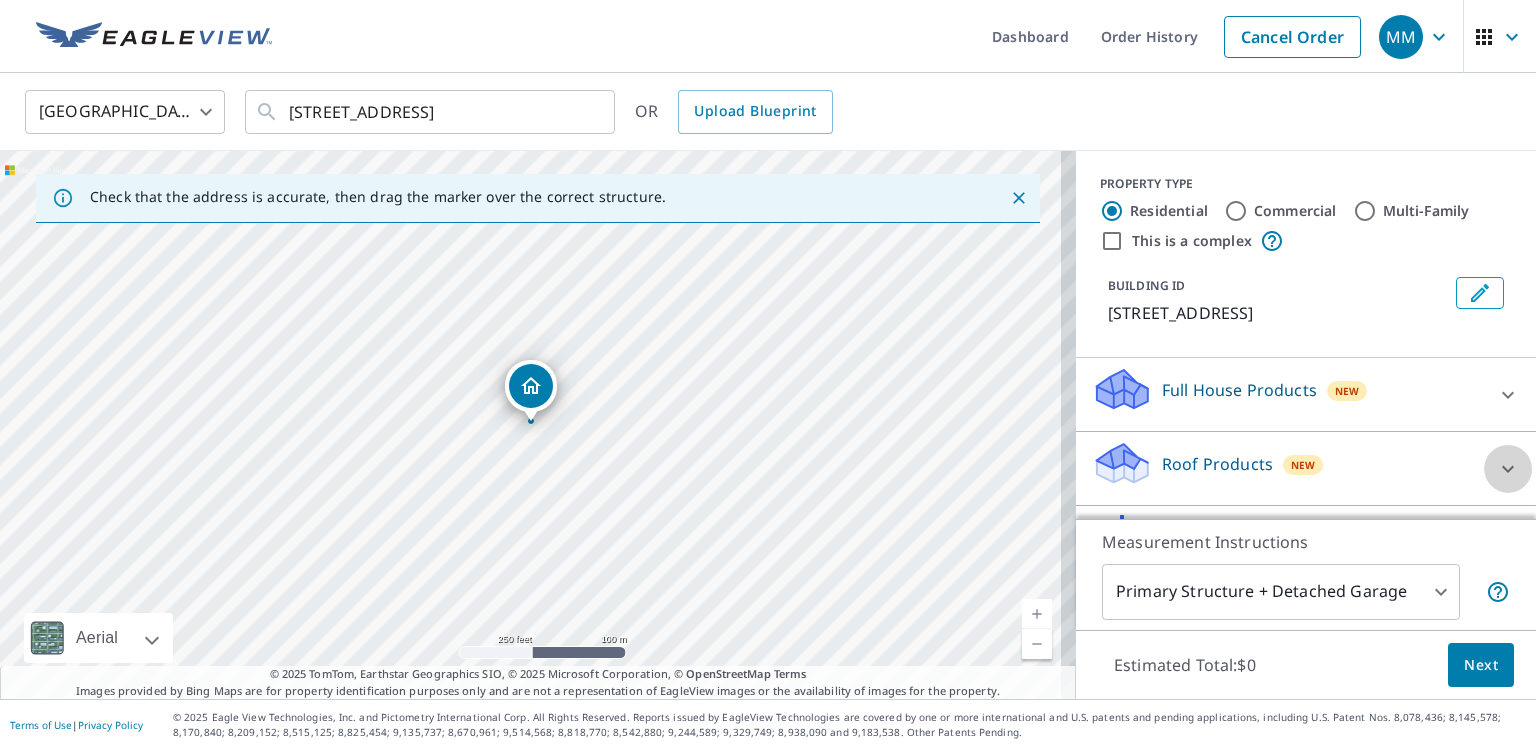 click 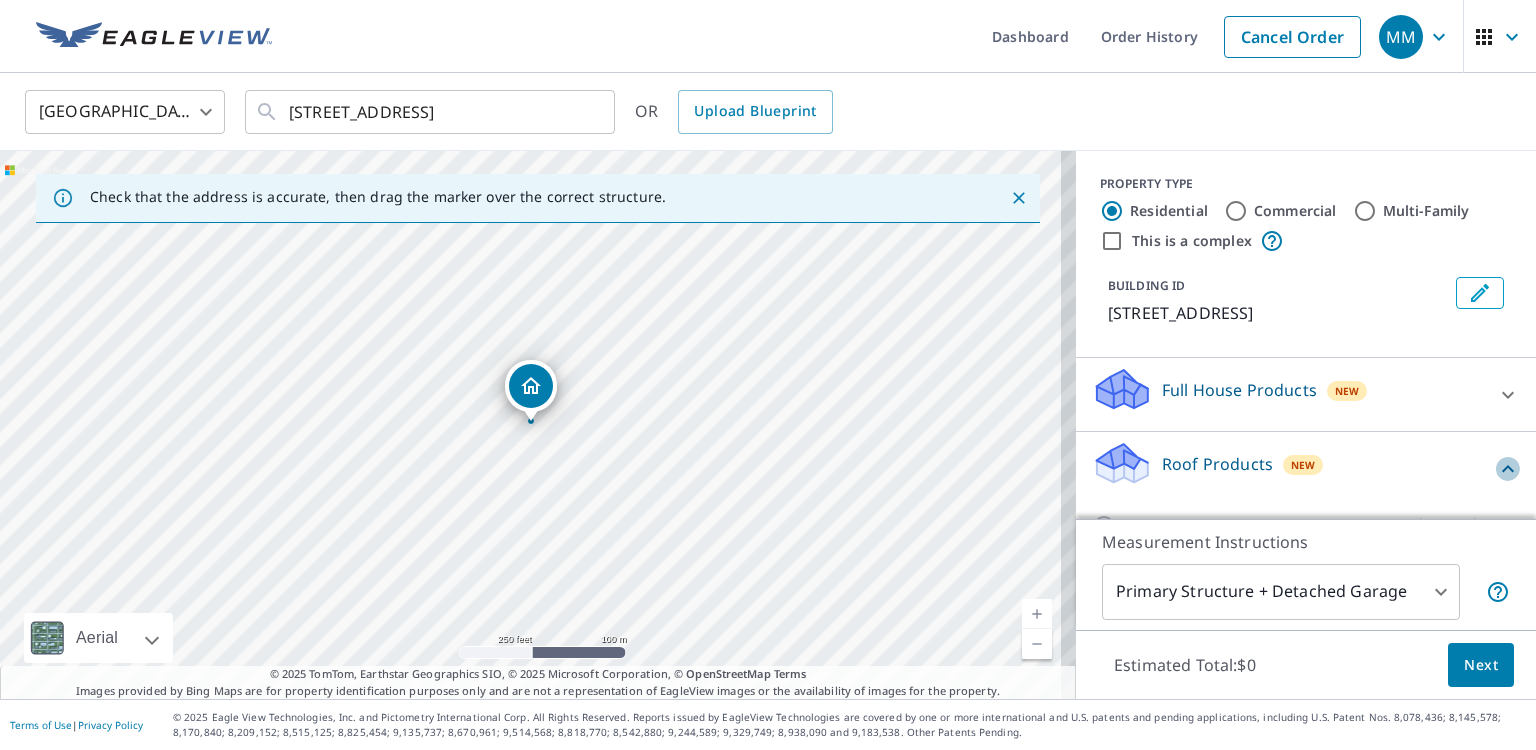 click 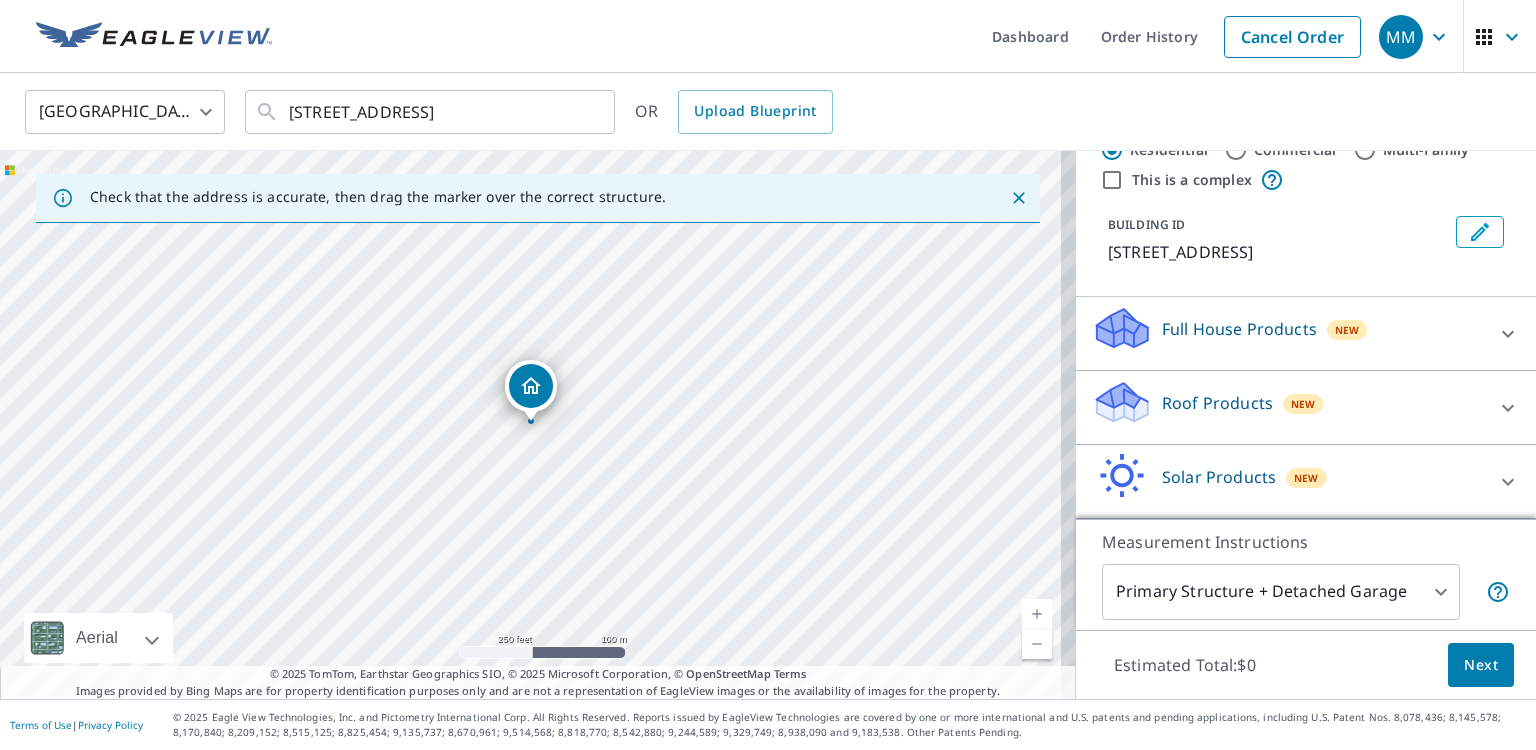 scroll, scrollTop: 80, scrollLeft: 0, axis: vertical 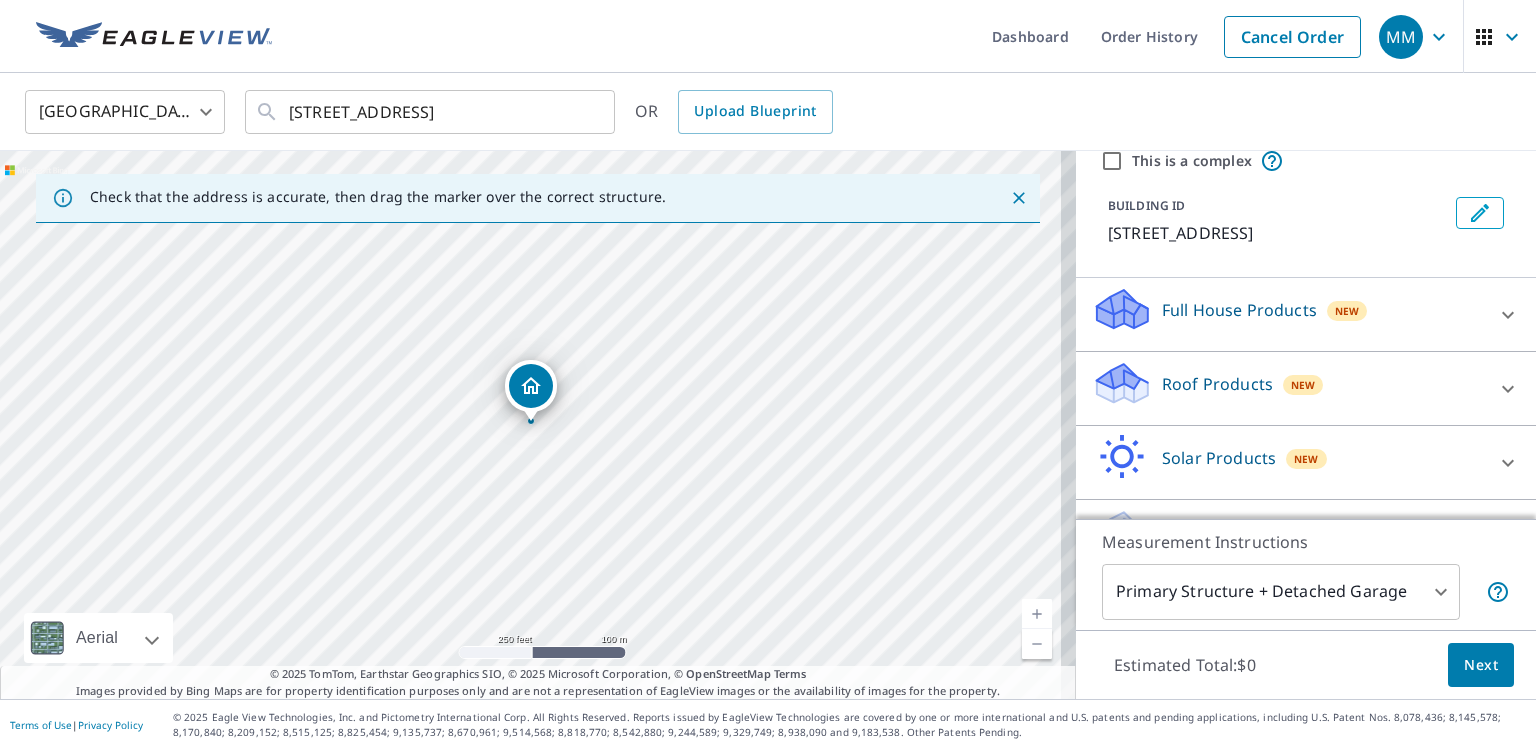 click 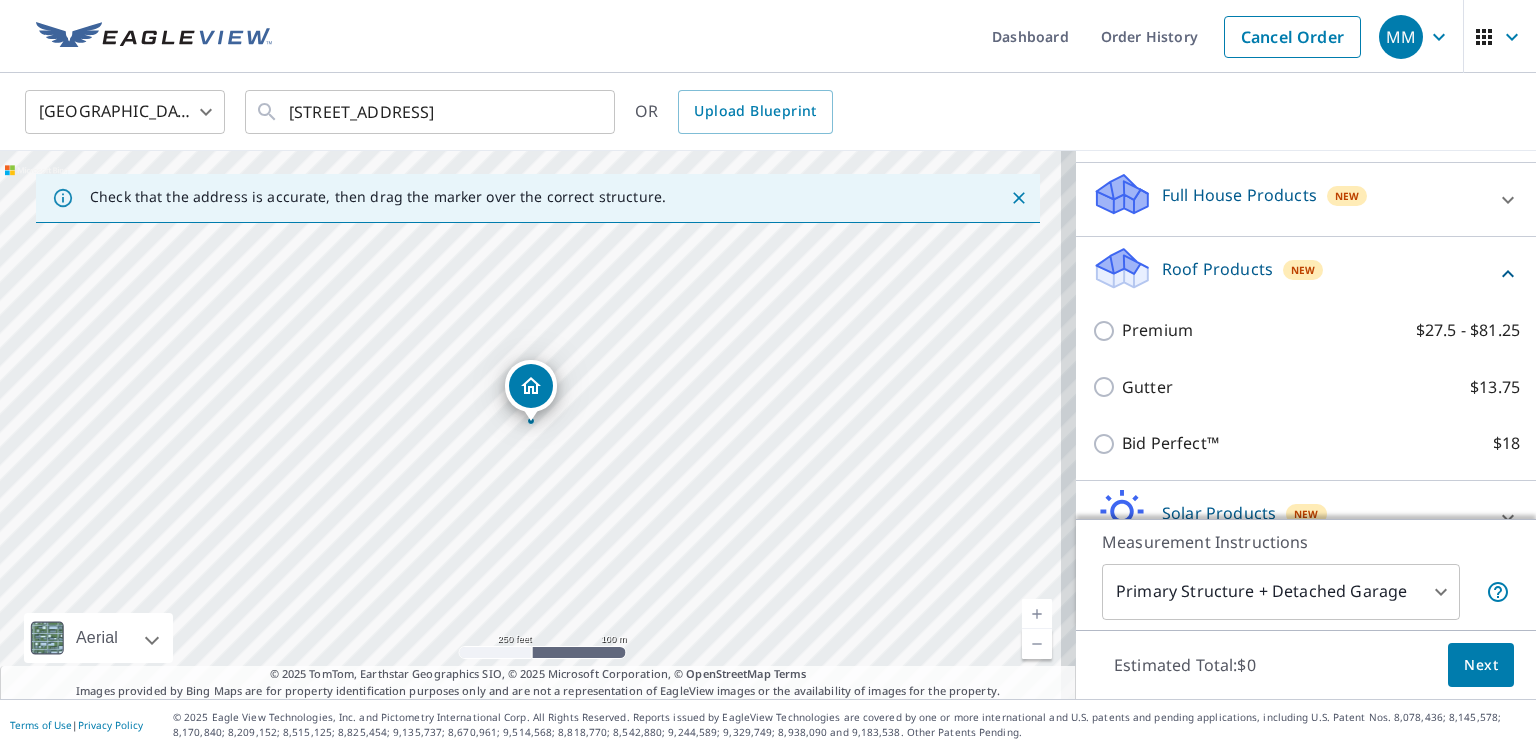 scroll, scrollTop: 200, scrollLeft: 0, axis: vertical 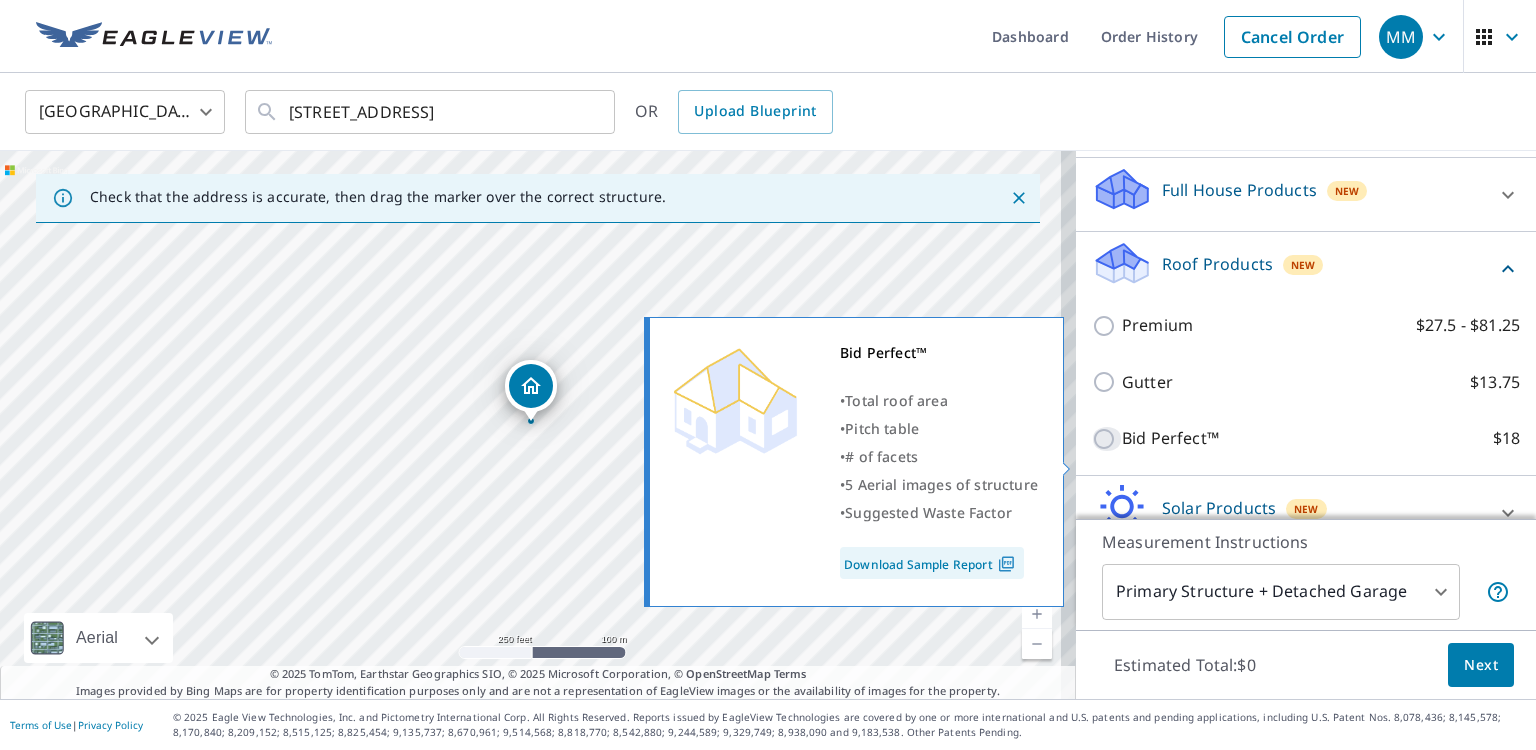 click on "Bid Perfect™ $18" at bounding box center (1107, 439) 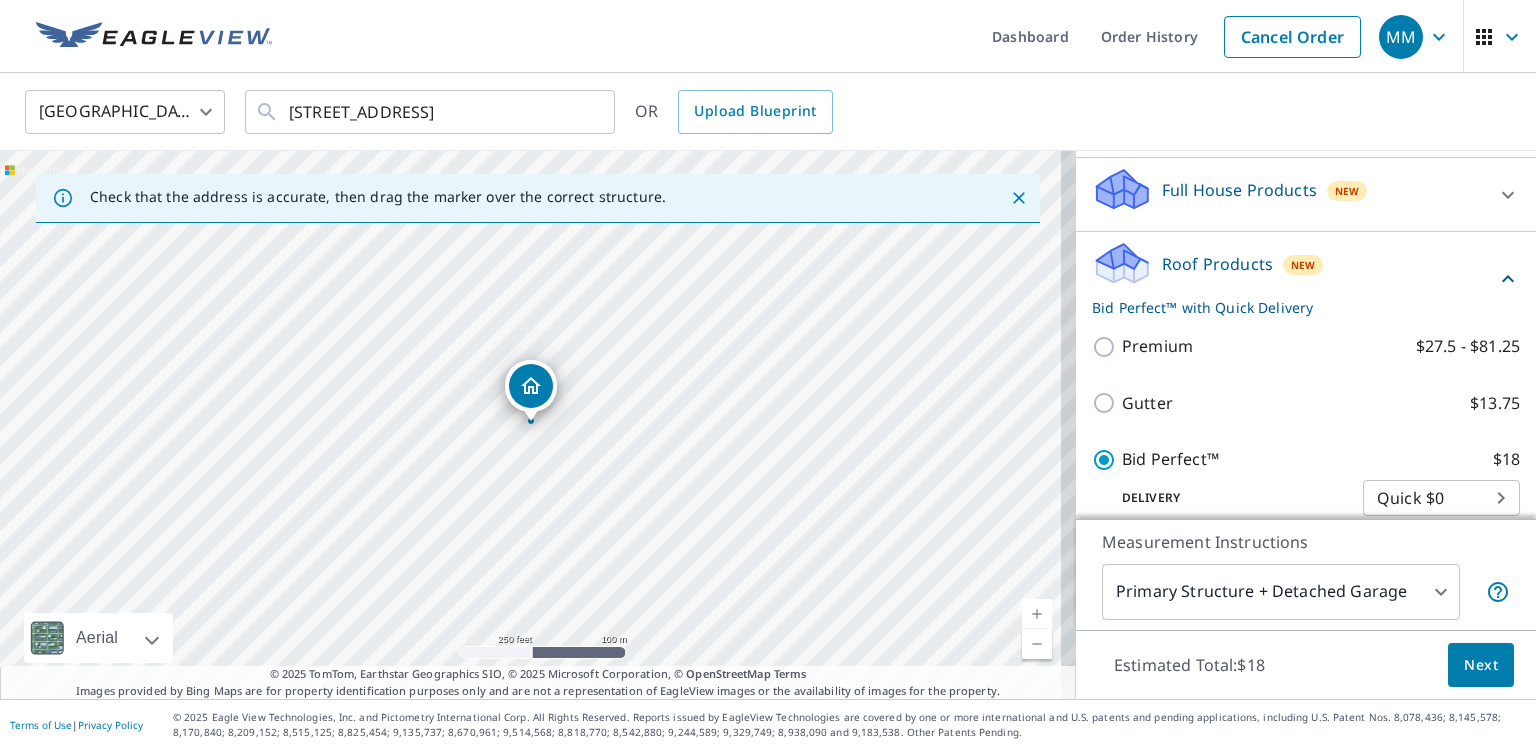 click on "Next" at bounding box center [1481, 665] 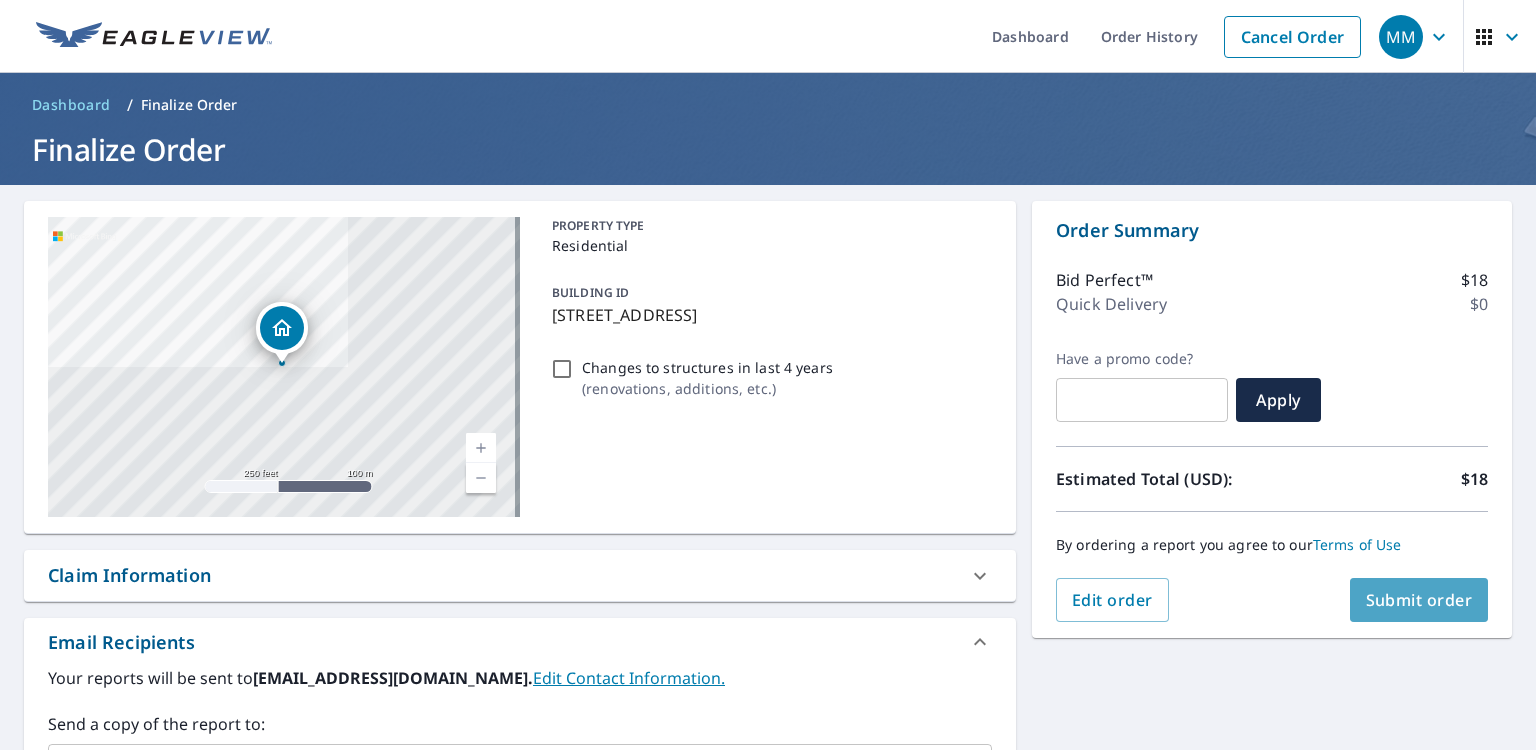 click on "Submit order" at bounding box center [1419, 600] 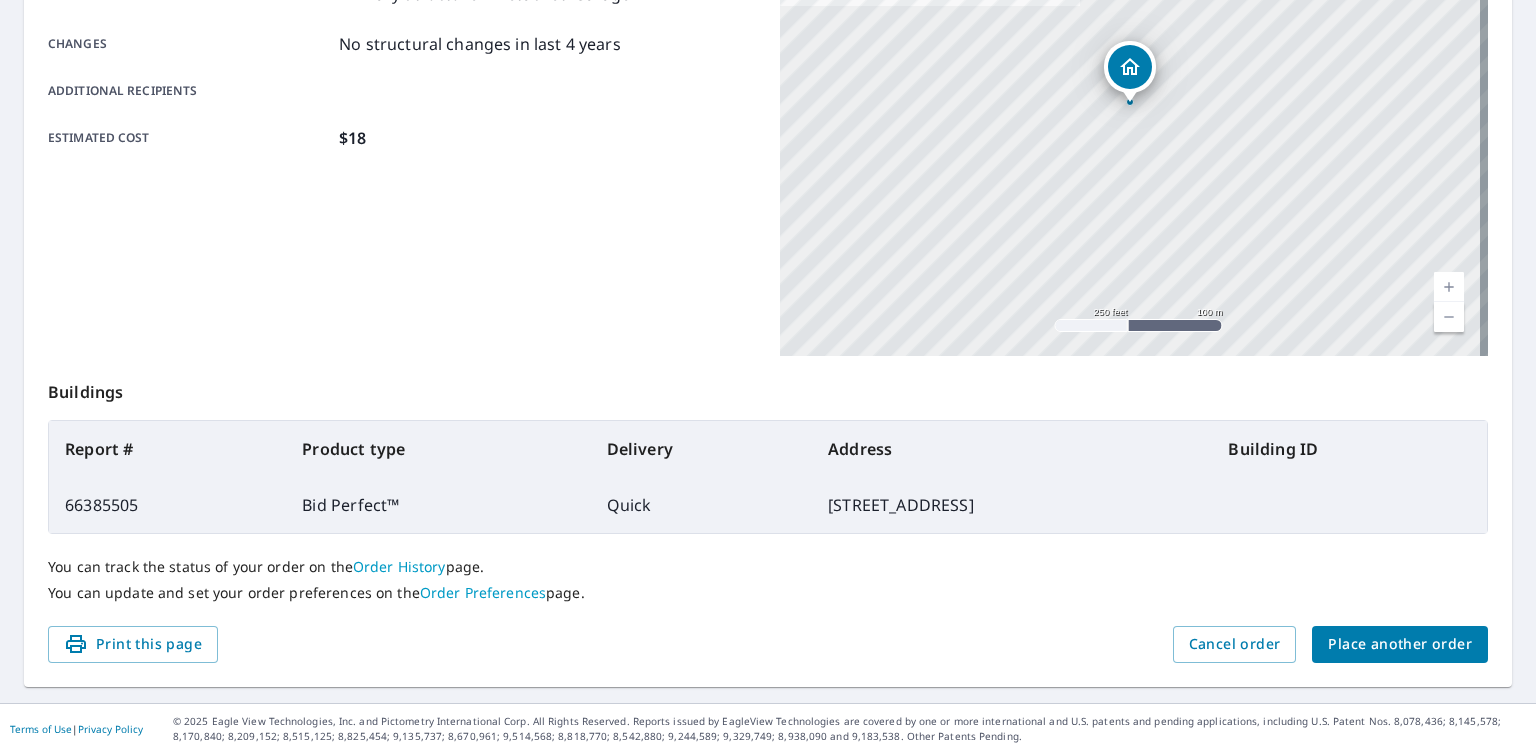 scroll, scrollTop: 426, scrollLeft: 0, axis: vertical 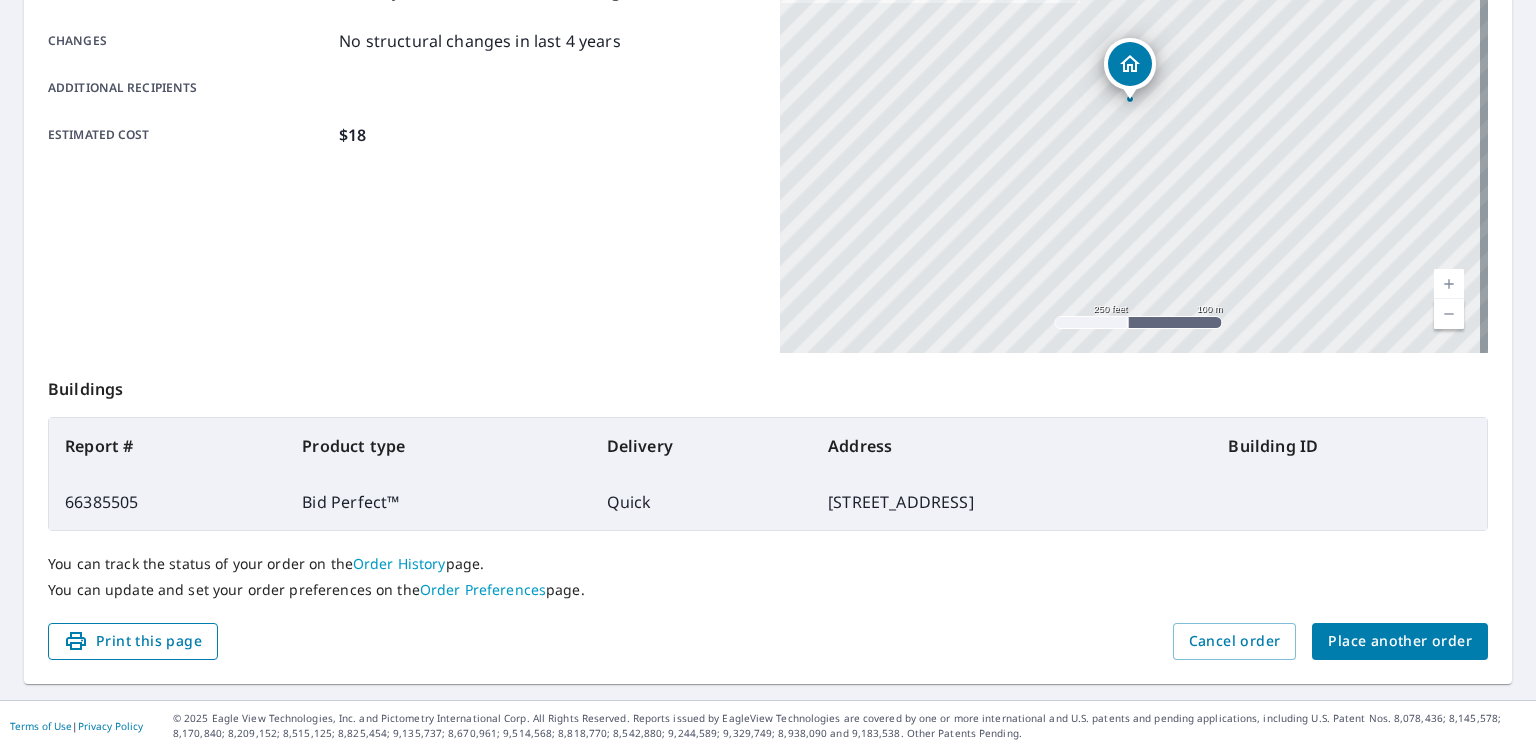 click on "Print this page" at bounding box center (133, 641) 